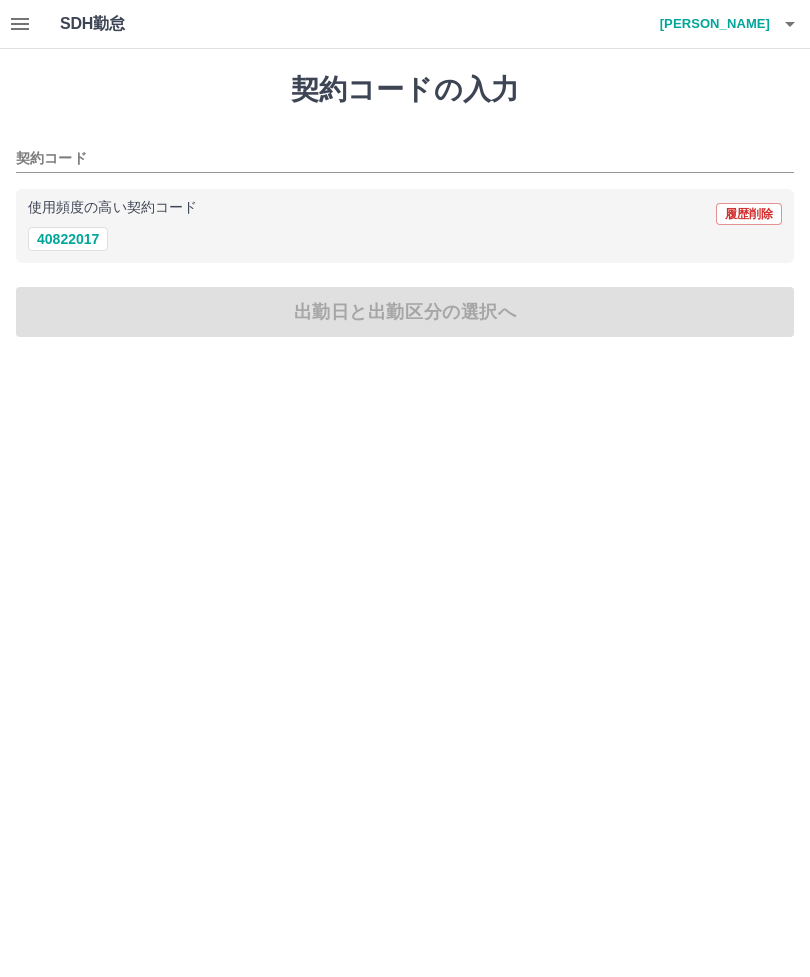 scroll, scrollTop: 0, scrollLeft: 0, axis: both 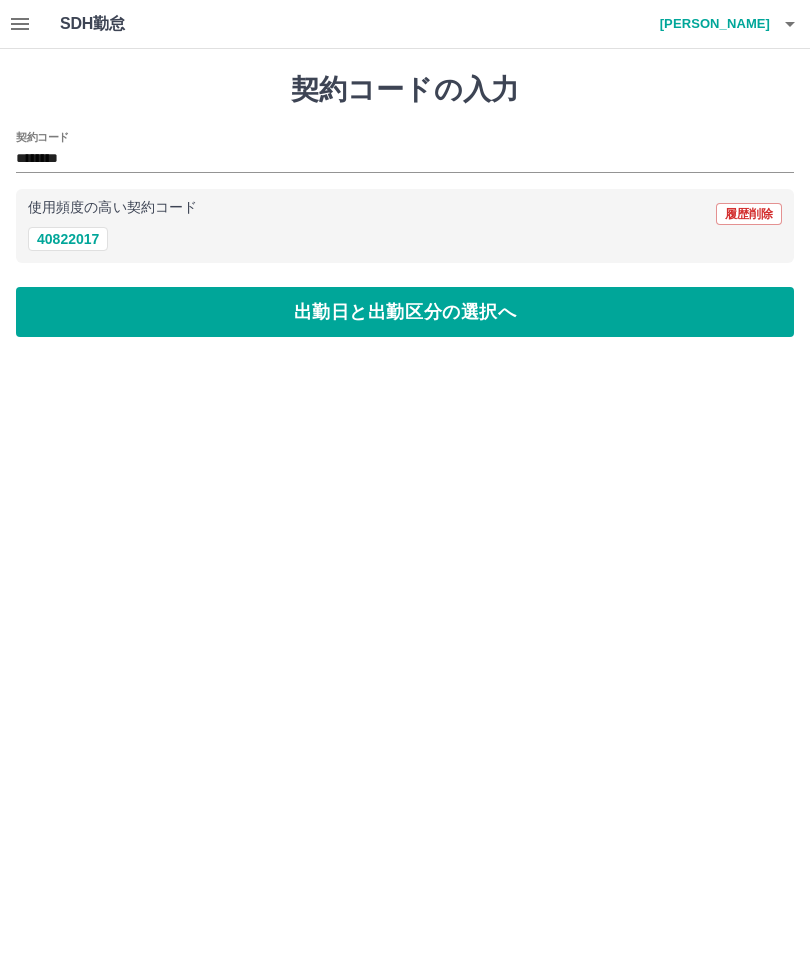 click on "出勤日と出勤区分の選択へ" at bounding box center [405, 312] 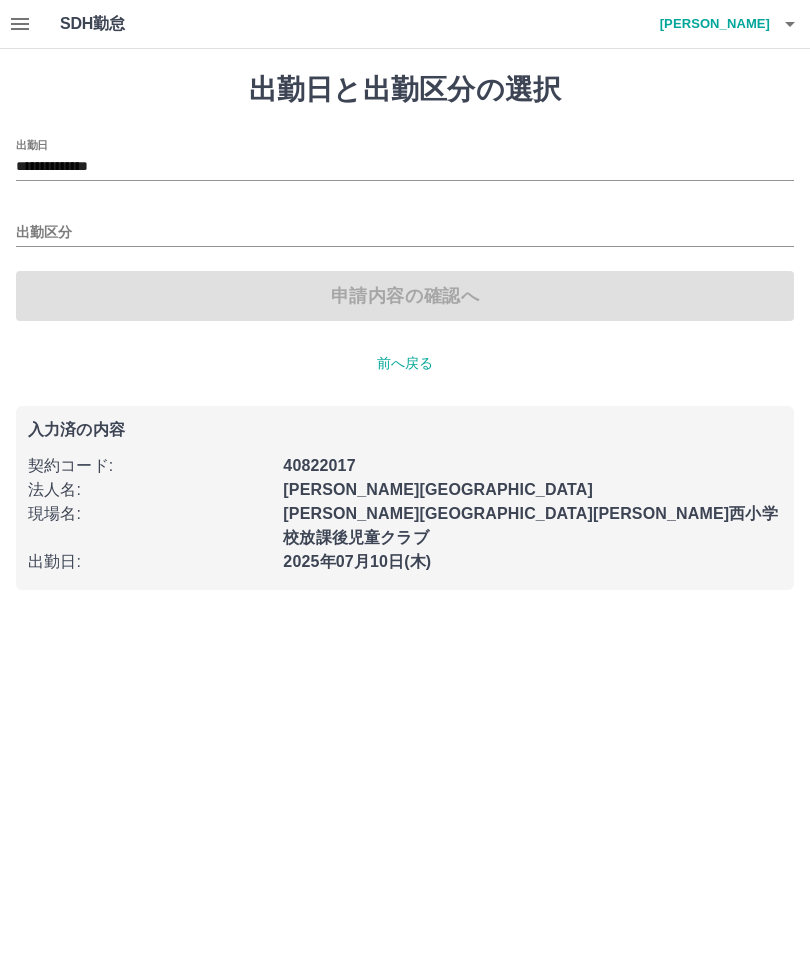 click on "出勤区分" at bounding box center (405, 233) 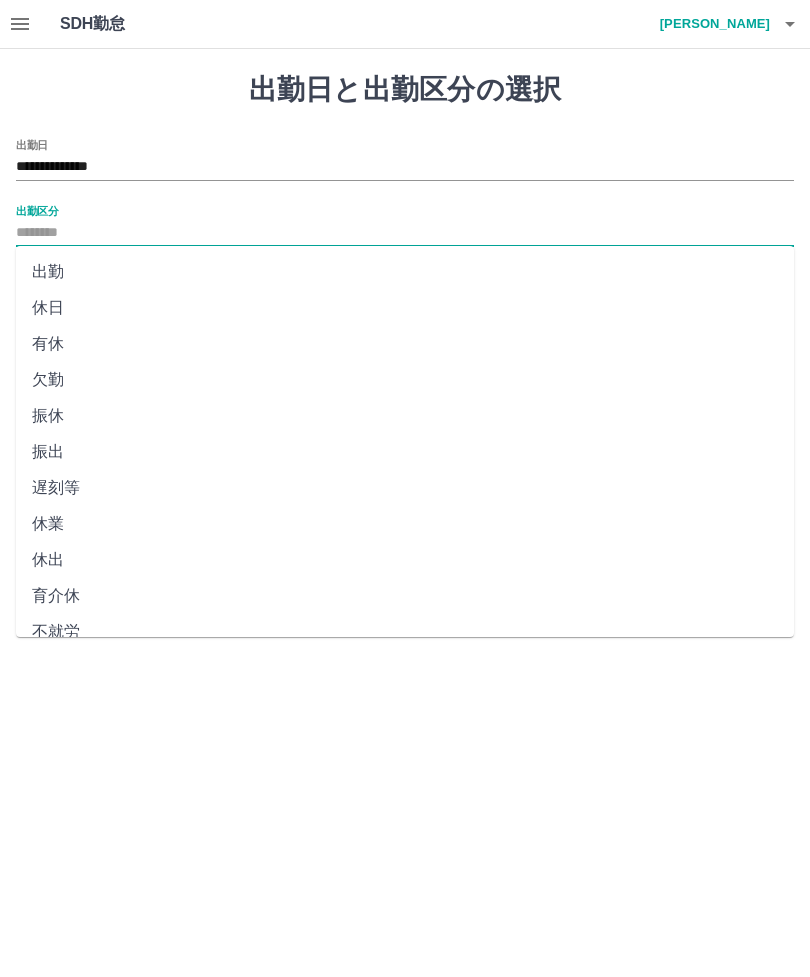 click on "出勤" at bounding box center (405, 272) 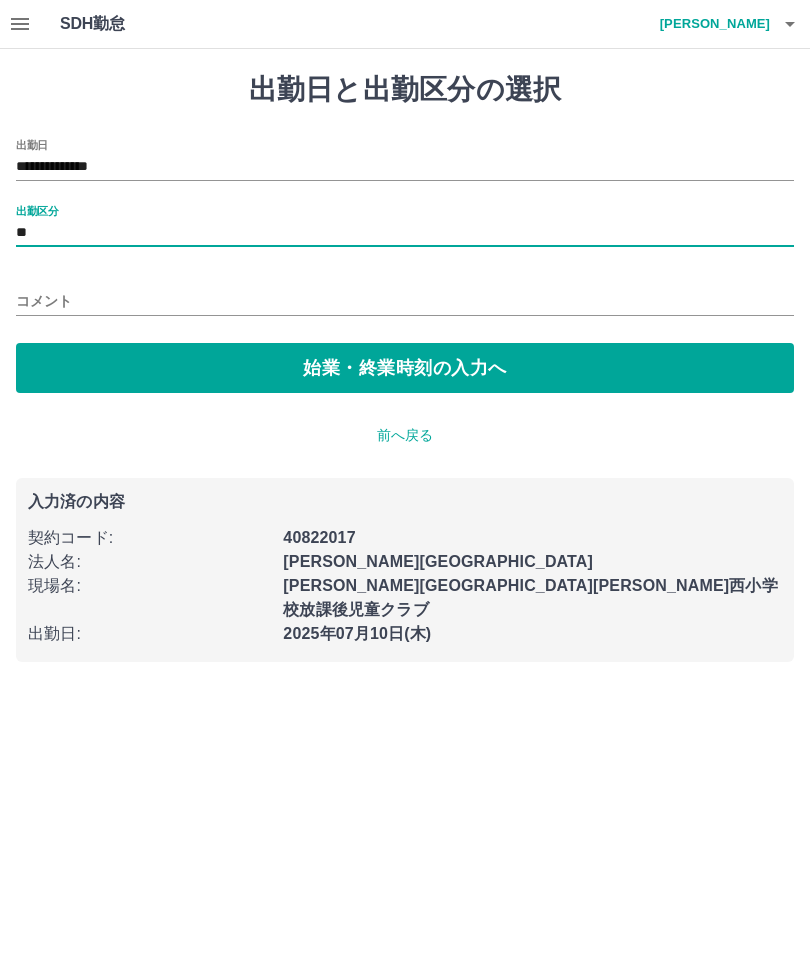 click on "始業・終業時刻の入力へ" at bounding box center [405, 368] 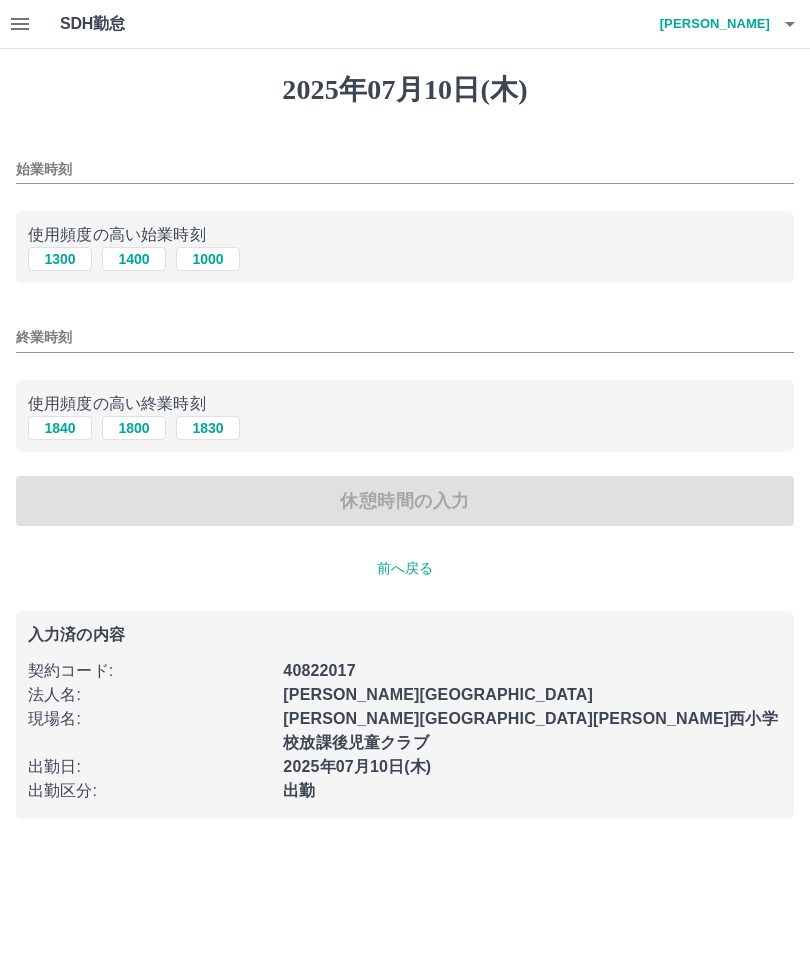 click on "1300" at bounding box center [60, 259] 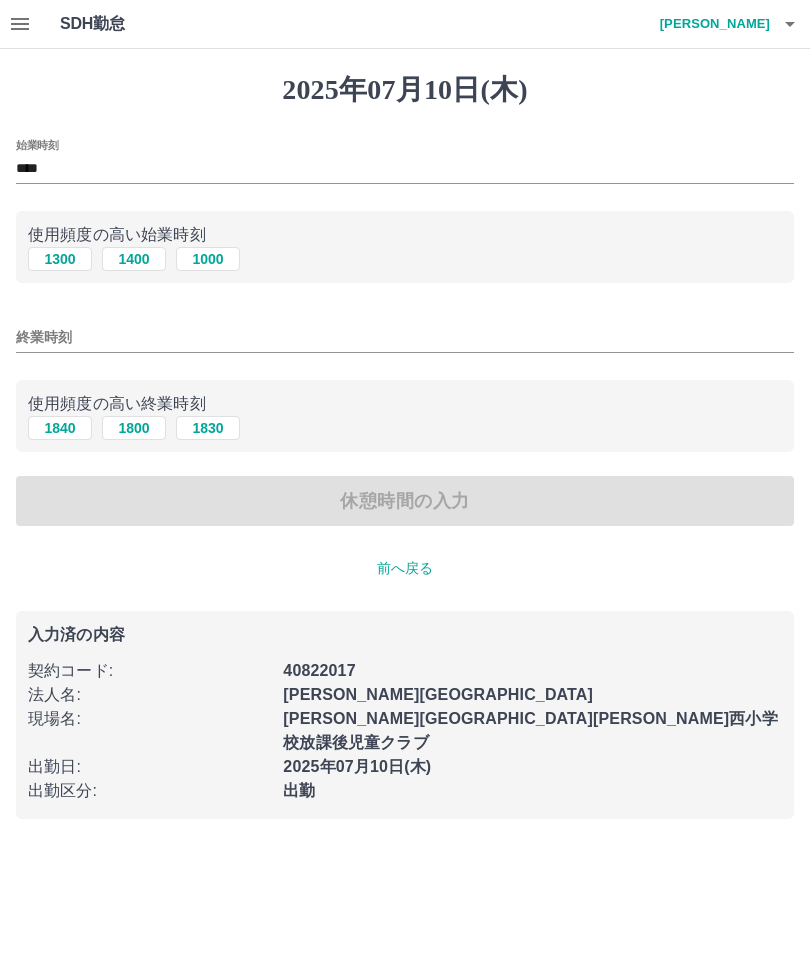 click on "1800" at bounding box center (134, 428) 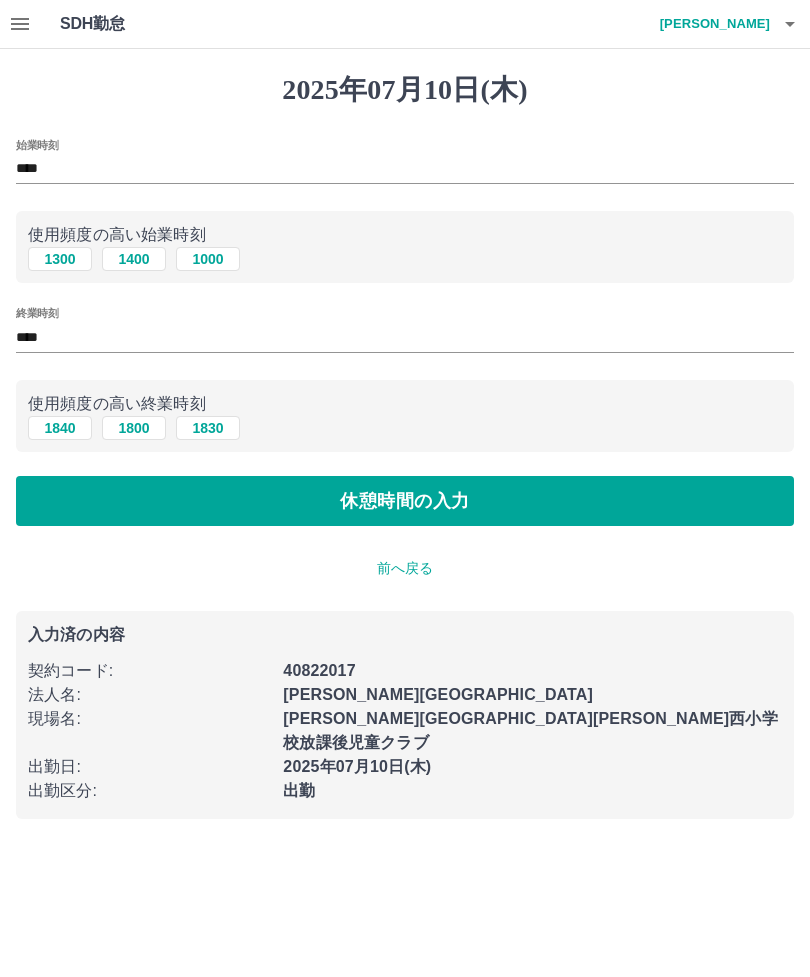 click on "休憩時間の入力" at bounding box center [405, 501] 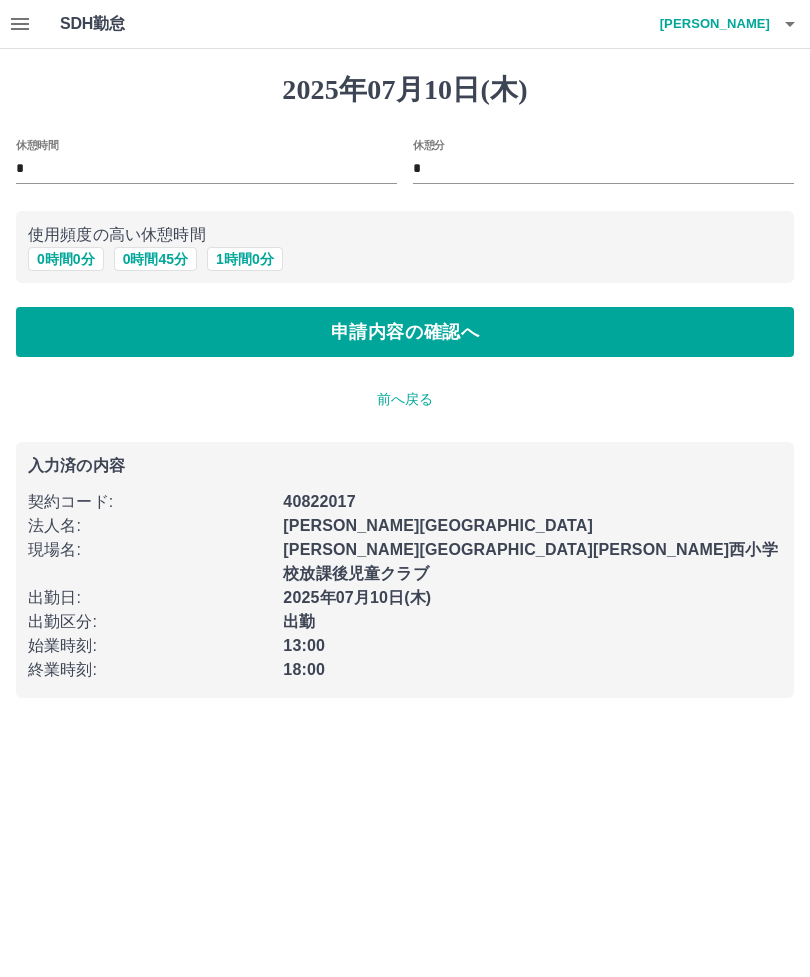 click on "申請内容の確認へ" at bounding box center (405, 332) 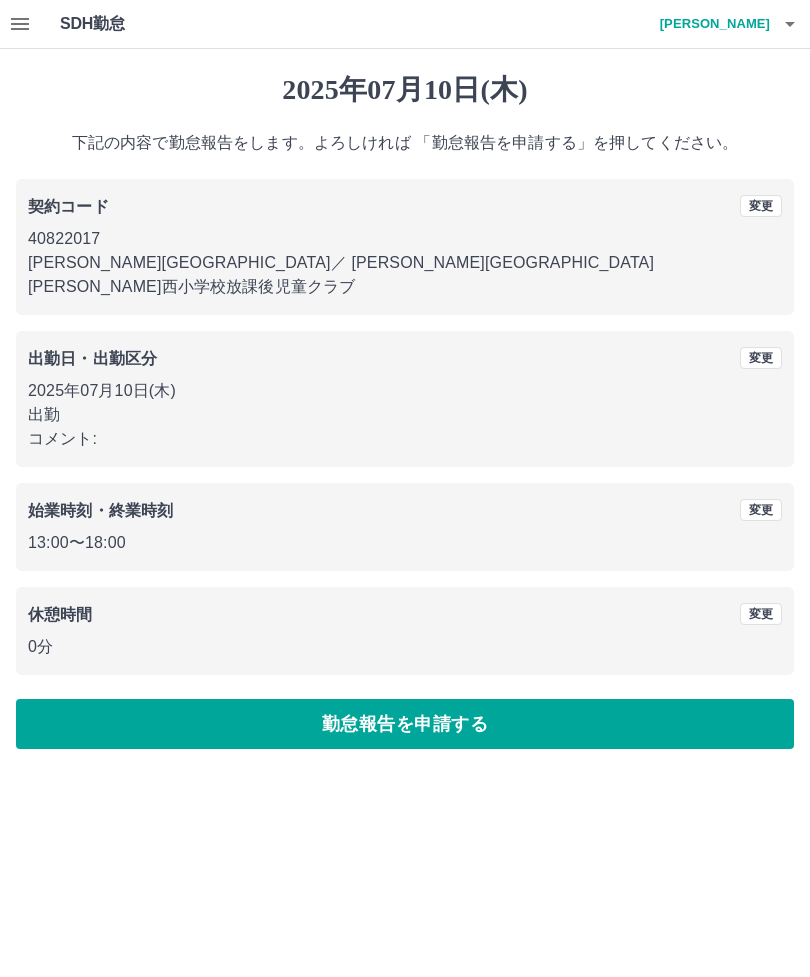 click on "勤怠報告を申請する" at bounding box center [405, 724] 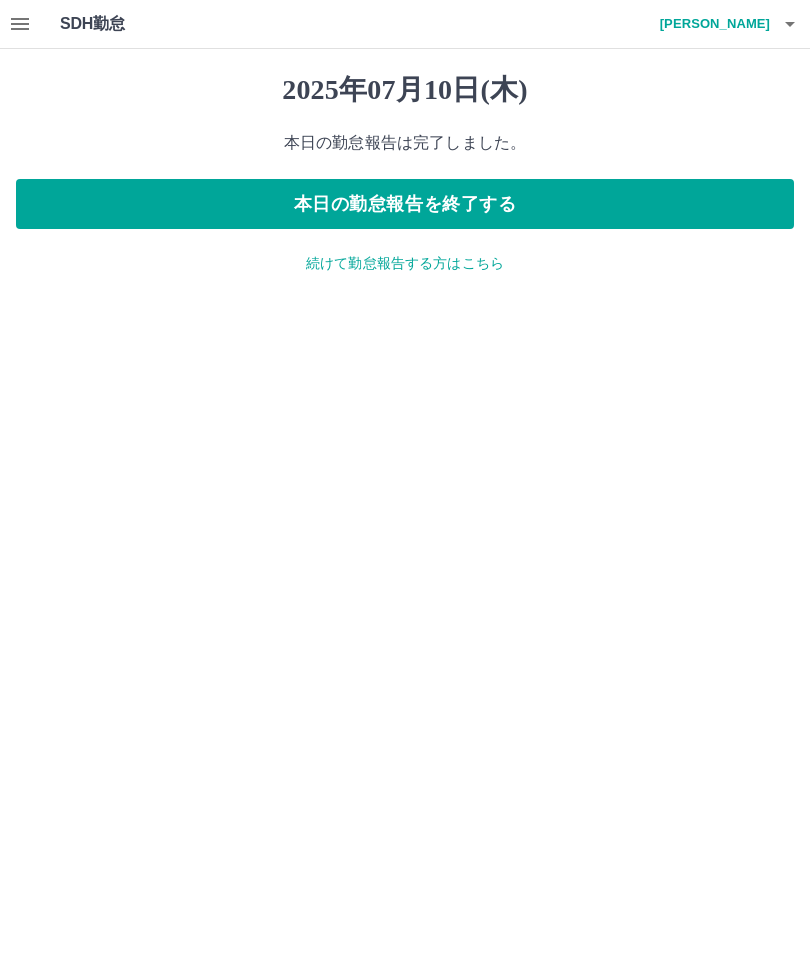 click on "本日の勤怠報告を終了する" at bounding box center [405, 204] 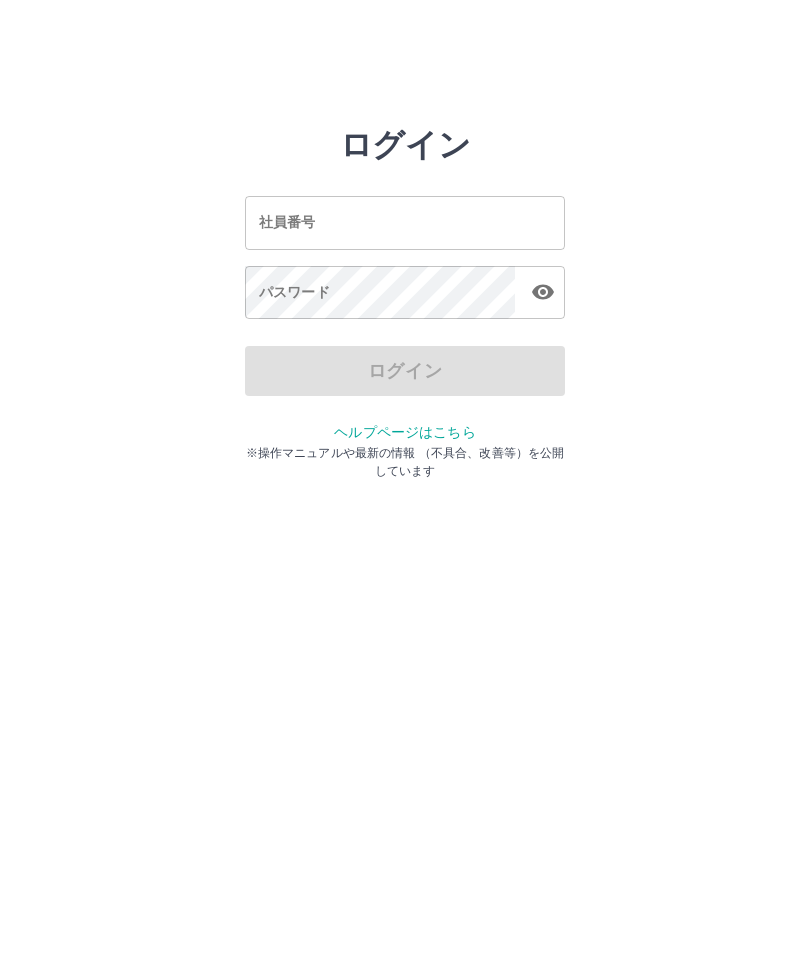 scroll, scrollTop: 0, scrollLeft: 0, axis: both 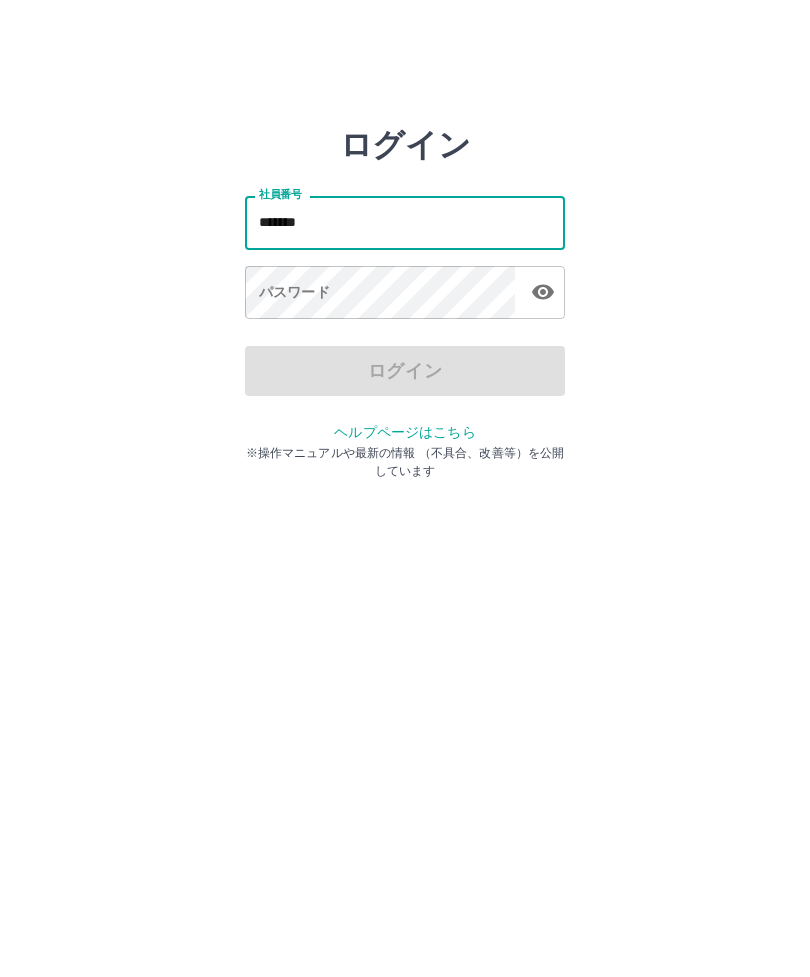 type on "*******" 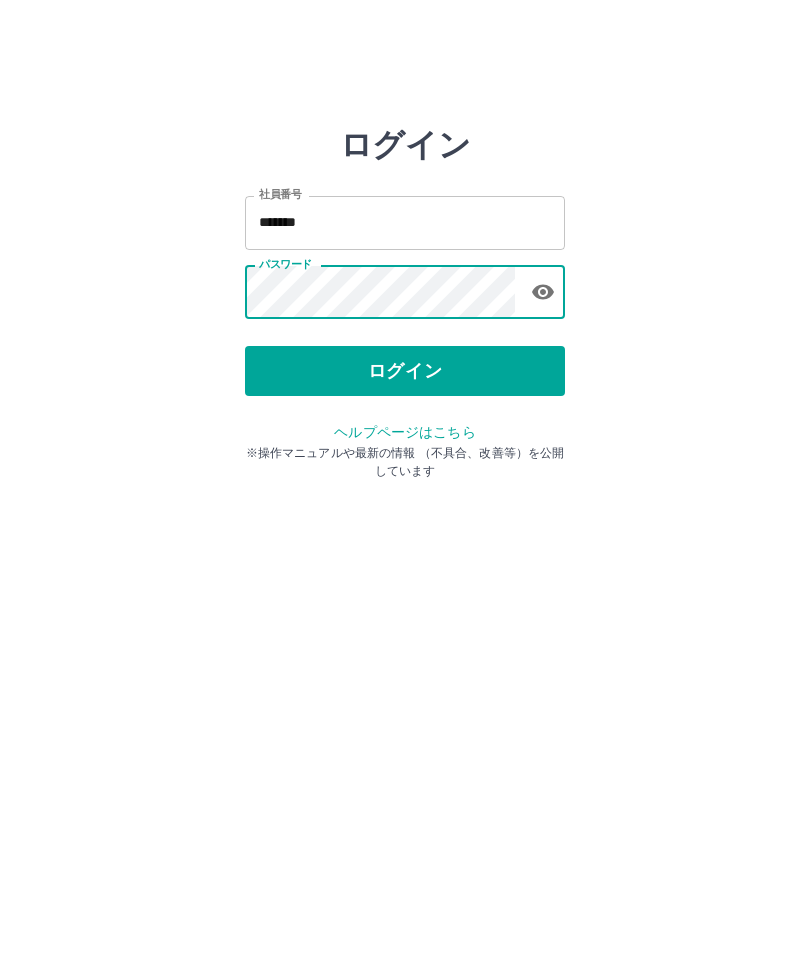 click on "ログイン" at bounding box center [405, 371] 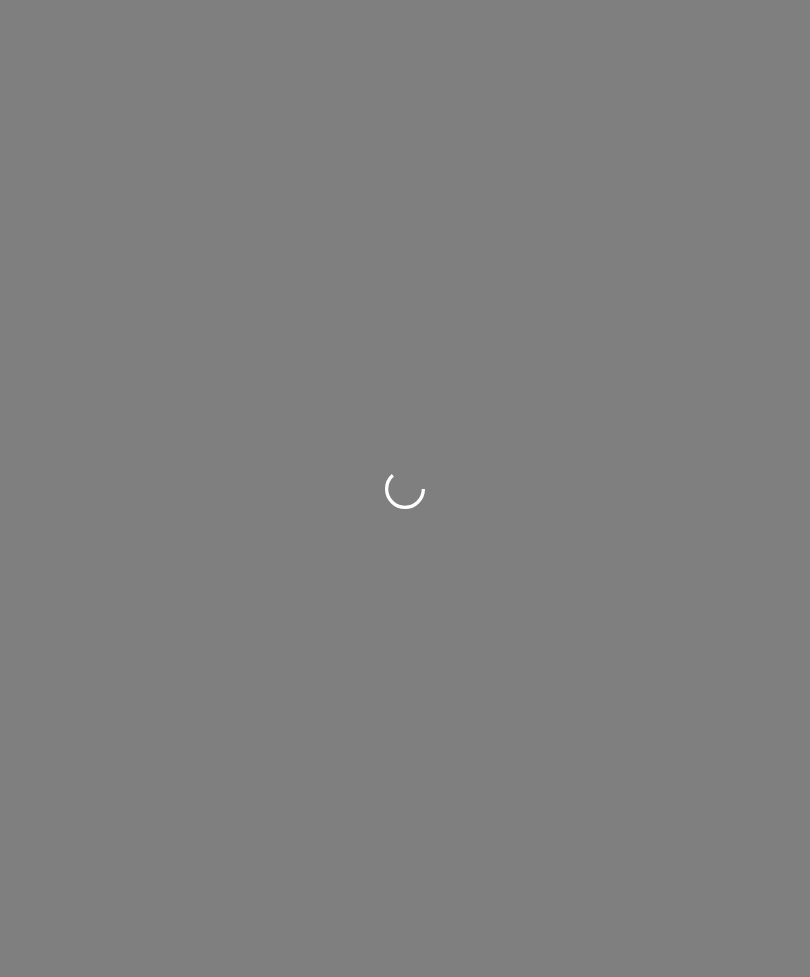 scroll, scrollTop: 0, scrollLeft: 0, axis: both 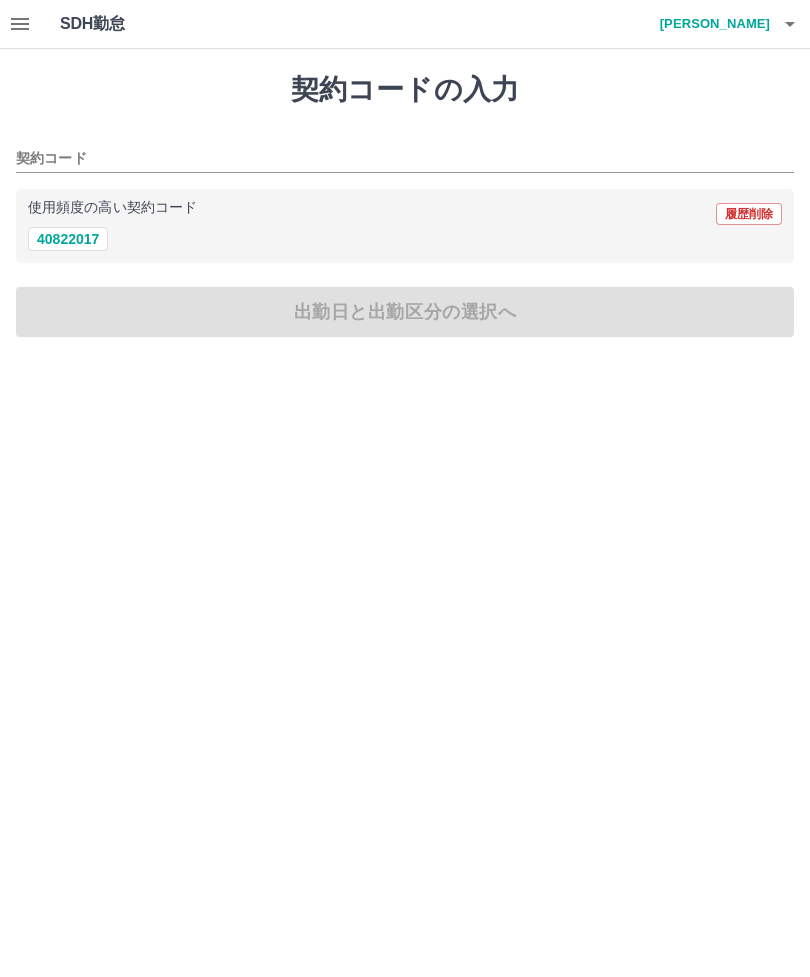 click on "40822017" at bounding box center [68, 239] 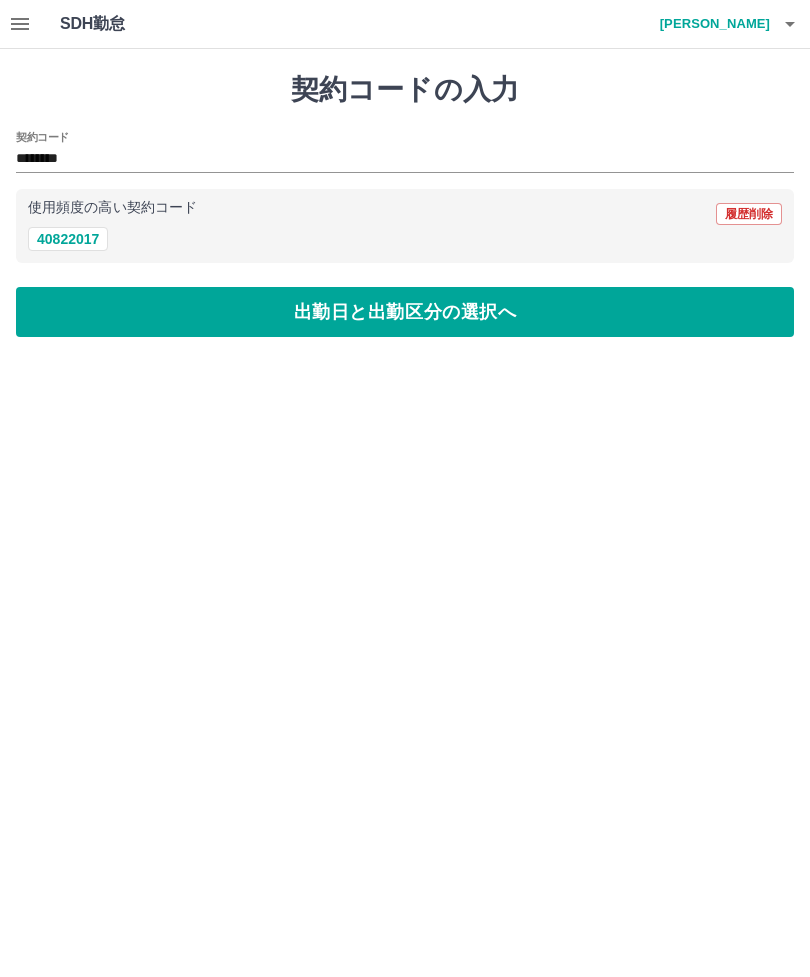 click on "出勤日と出勤区分の選択へ" at bounding box center (405, 312) 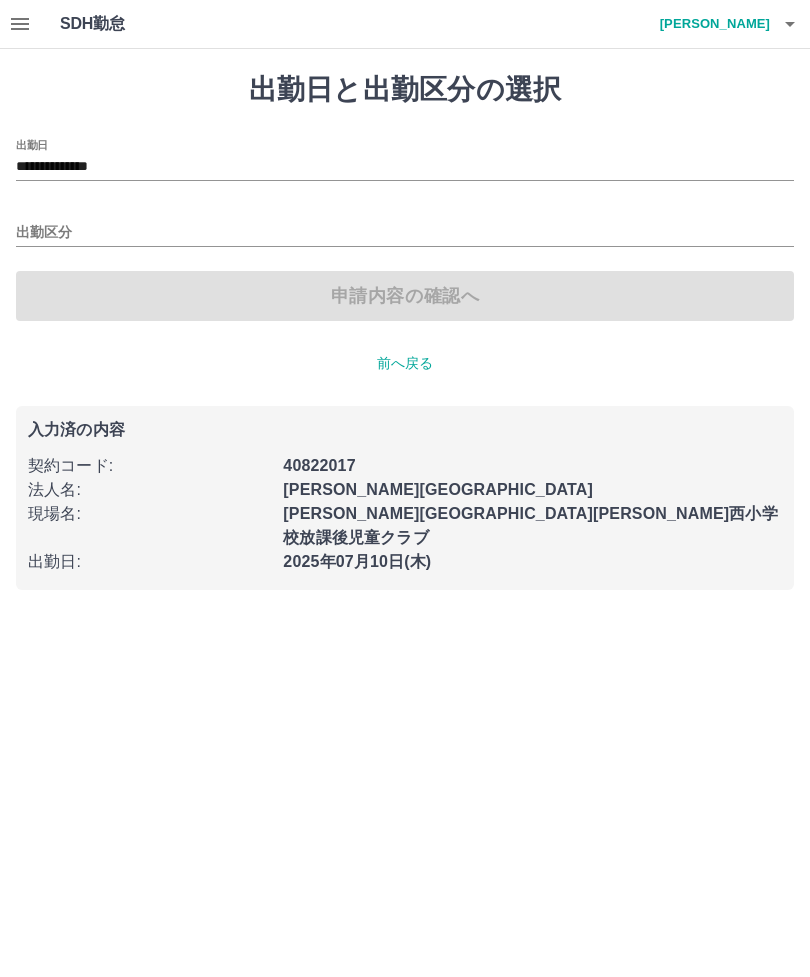 click on "出勤区分" at bounding box center (405, 233) 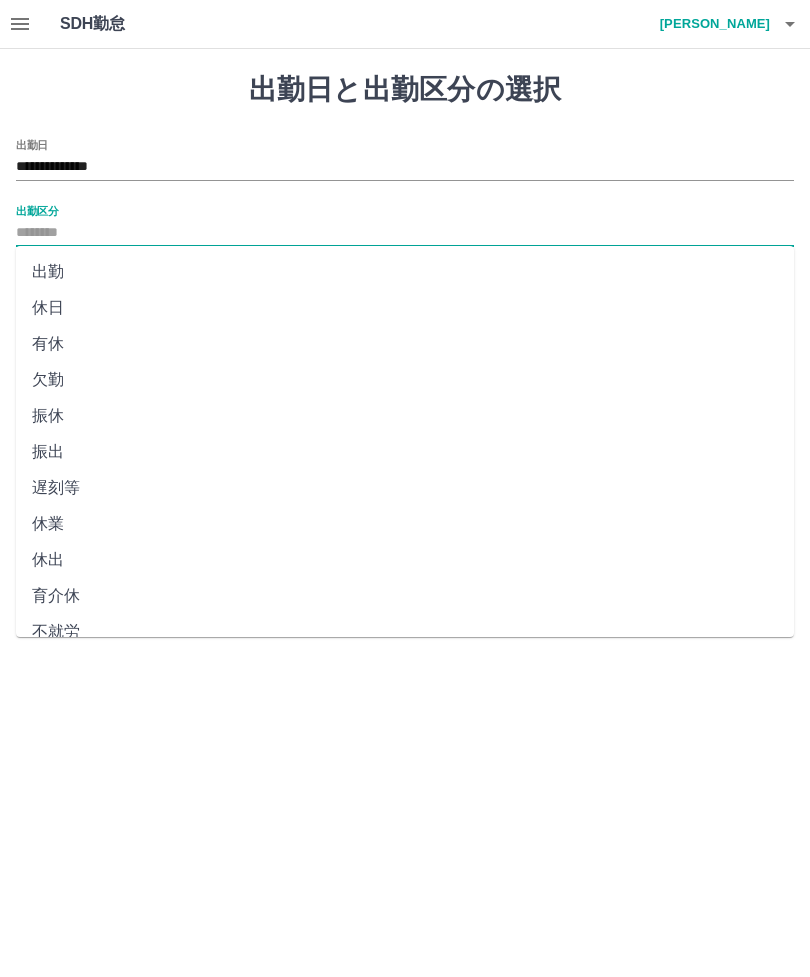 click on "出勤" at bounding box center [405, 272] 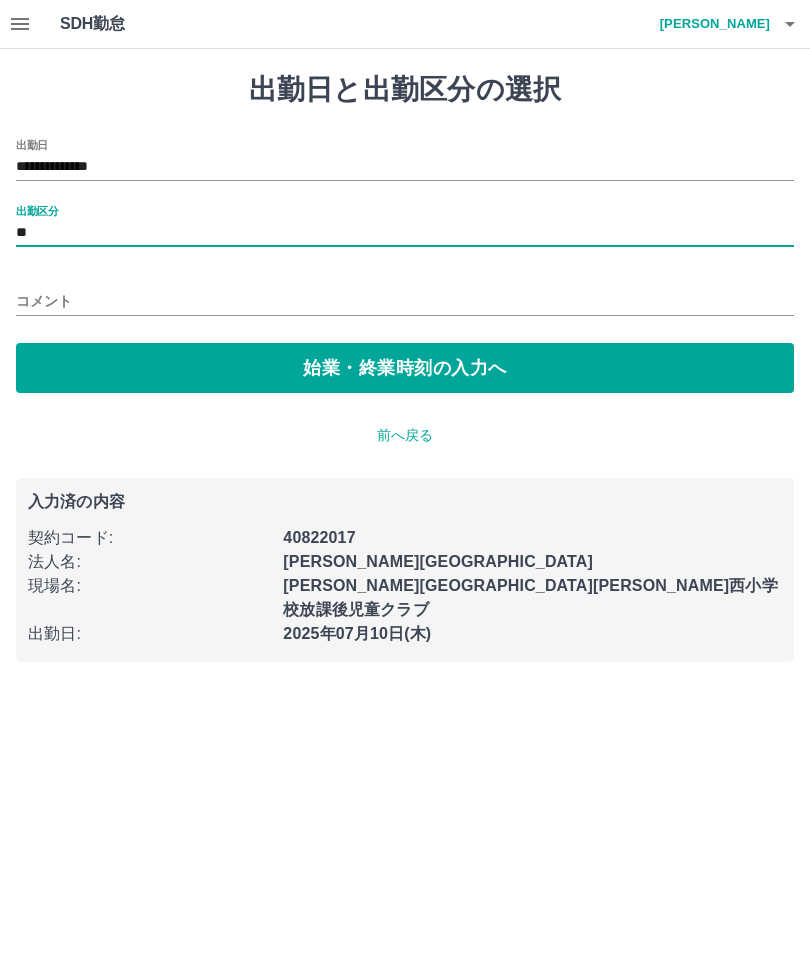 click on "始業・終業時刻の入力へ" at bounding box center (405, 368) 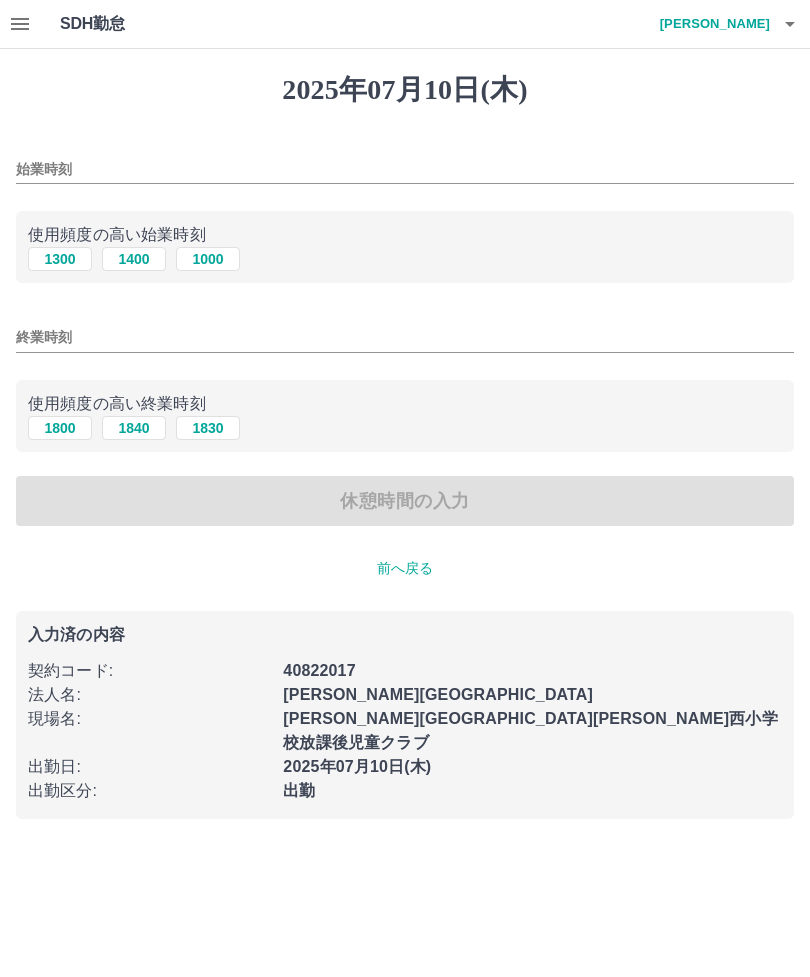click on "1300" at bounding box center [60, 259] 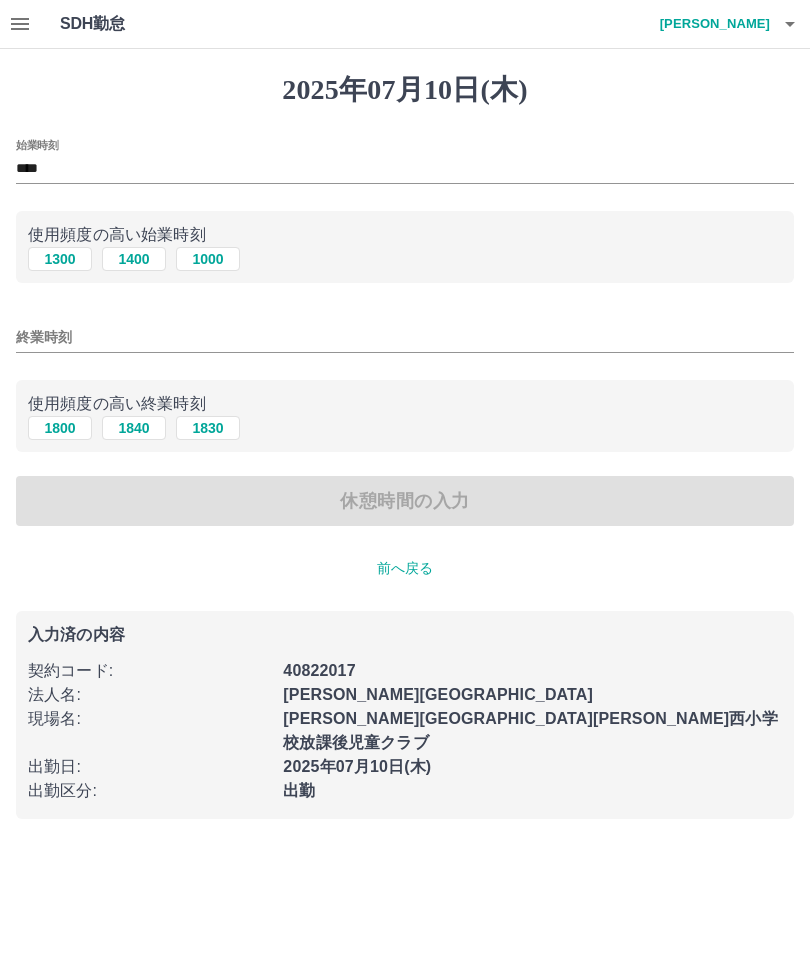 click on "1800" at bounding box center (60, 428) 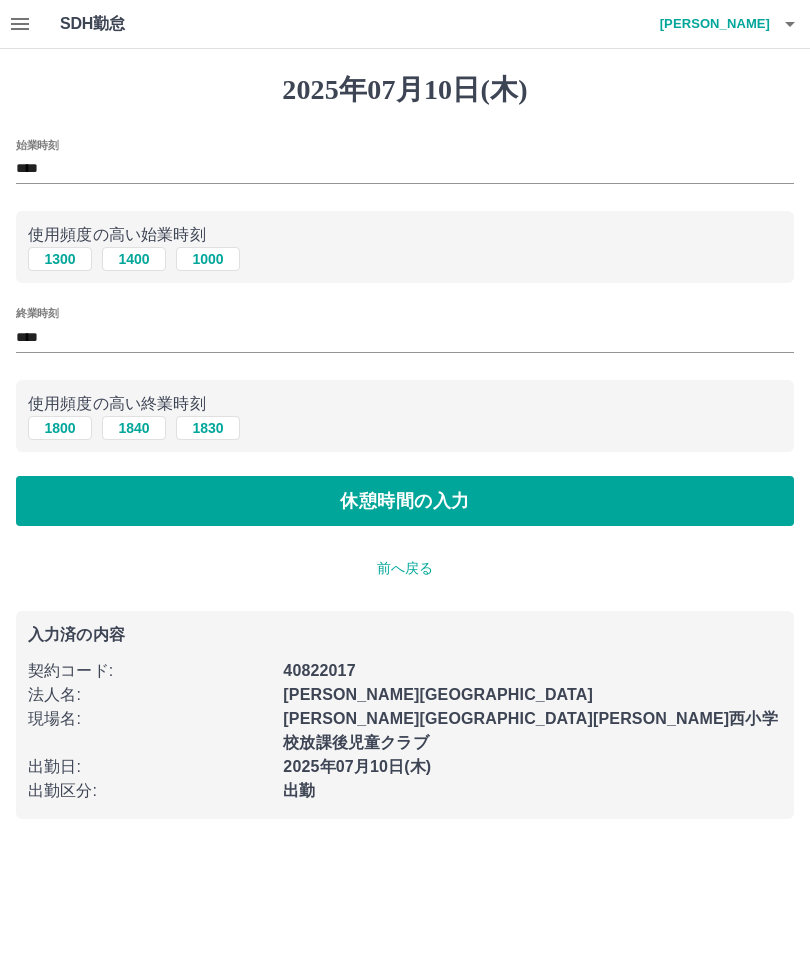 click on "休憩時間の入力" at bounding box center (405, 501) 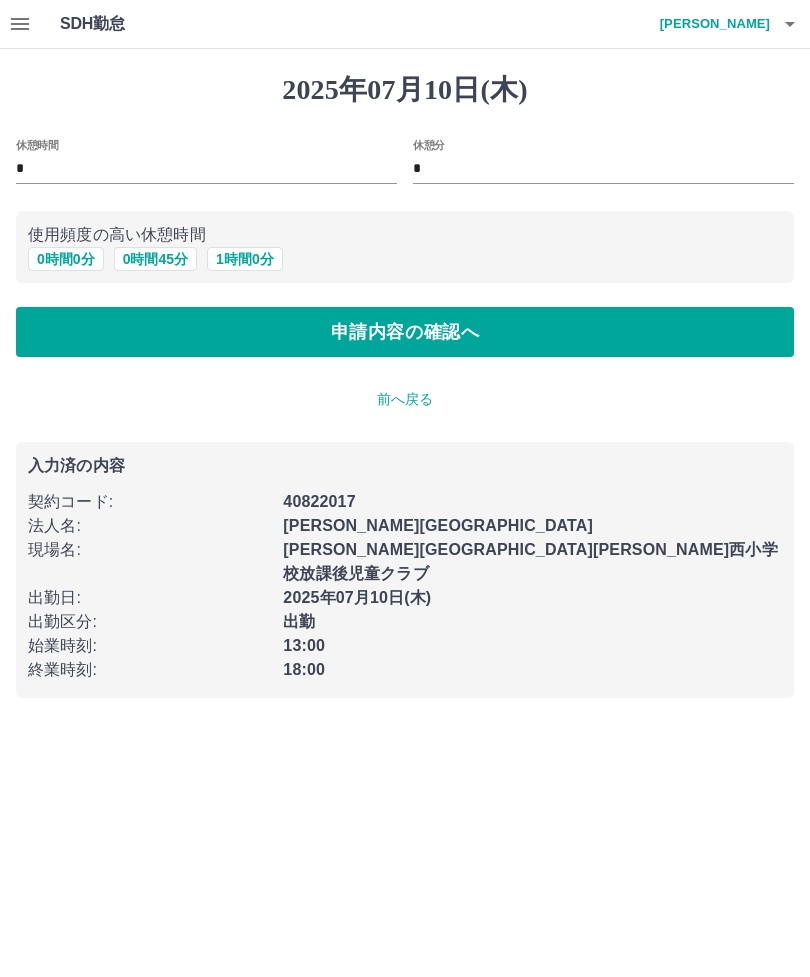 click on "申請内容の確認へ" at bounding box center [405, 332] 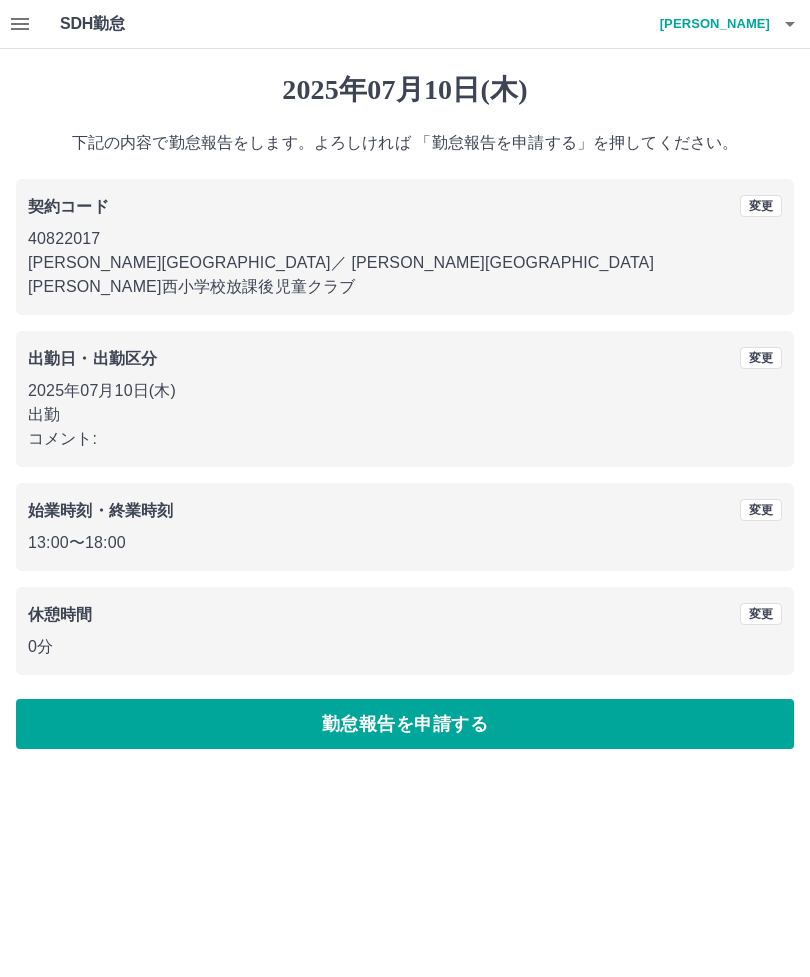 click on "勤怠報告を申請する" at bounding box center [405, 724] 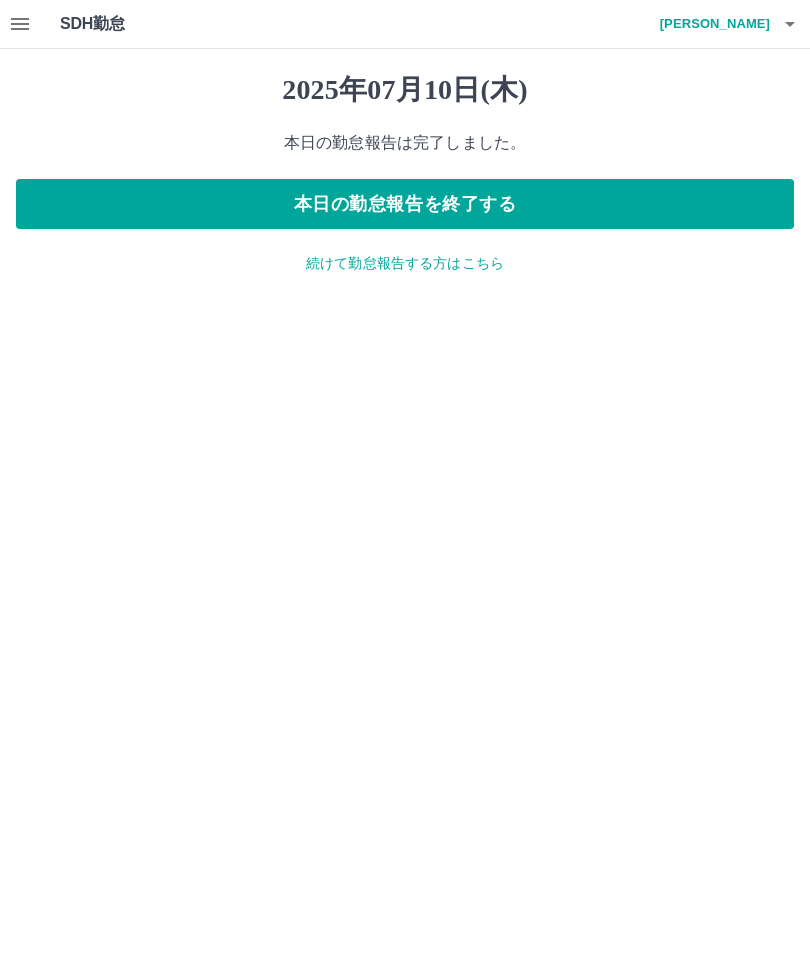 click on "本日の勤怠報告を終了する" at bounding box center (405, 204) 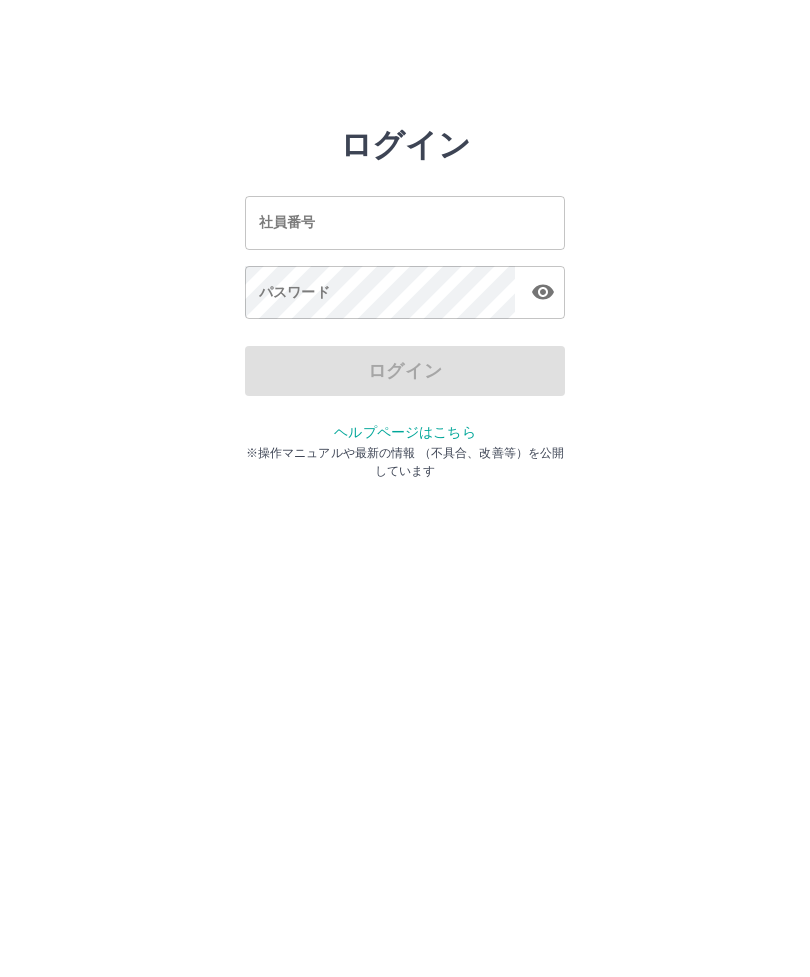 scroll, scrollTop: 0, scrollLeft: 0, axis: both 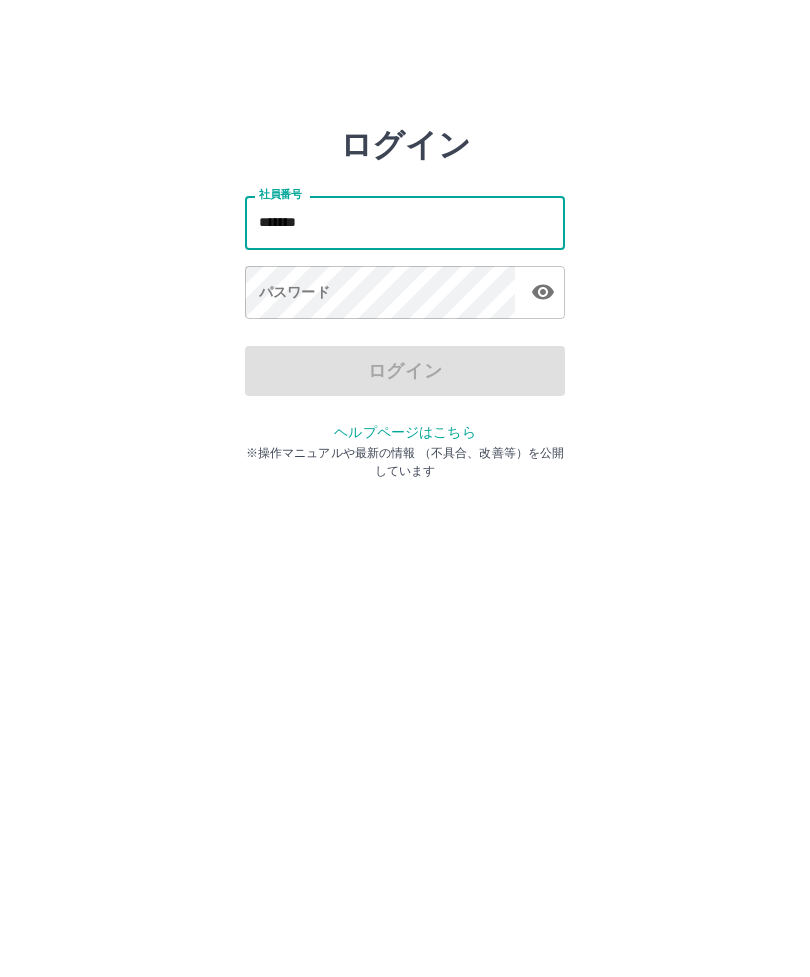 type on "*******" 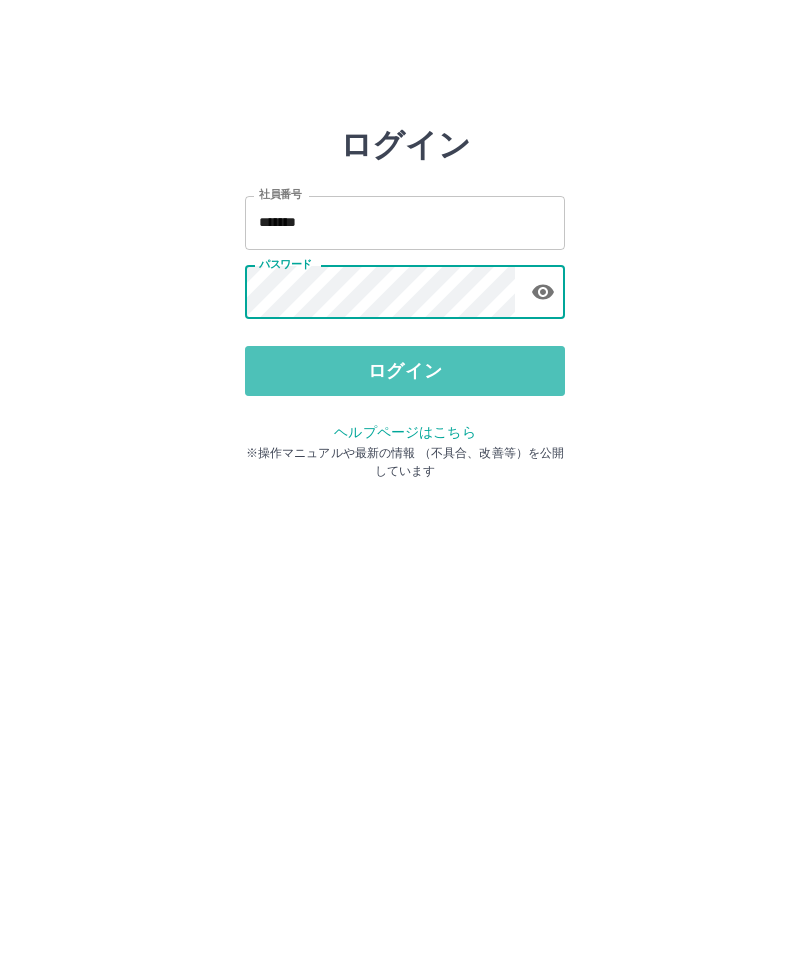 click on "ログイン" at bounding box center [405, 371] 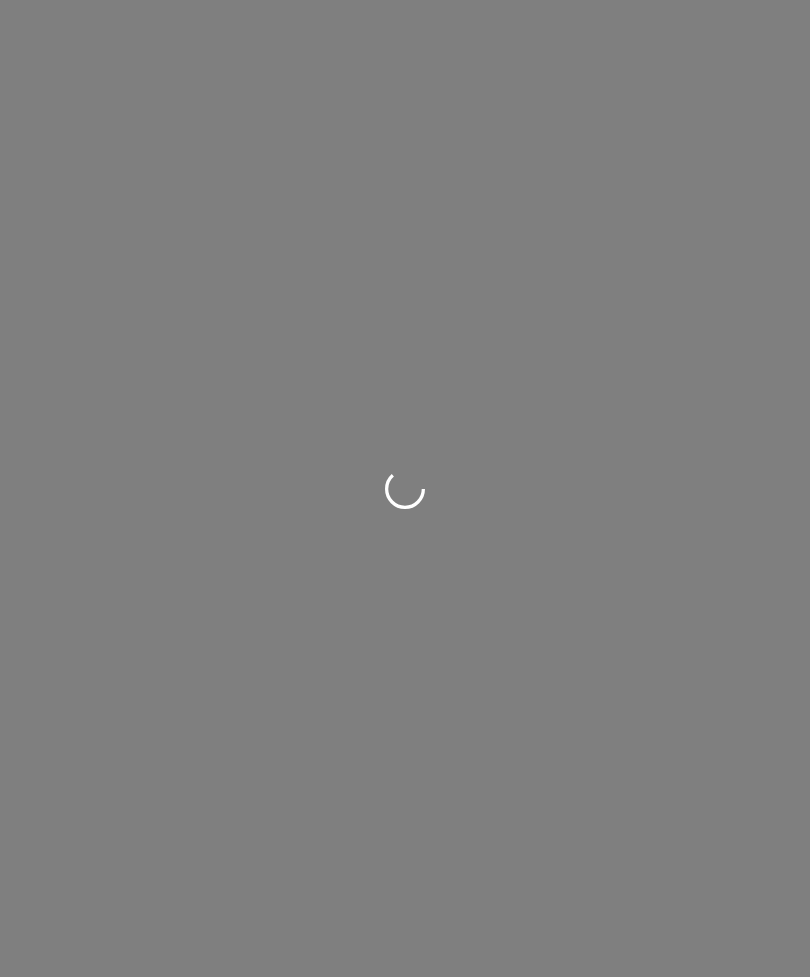 scroll, scrollTop: 0, scrollLeft: 0, axis: both 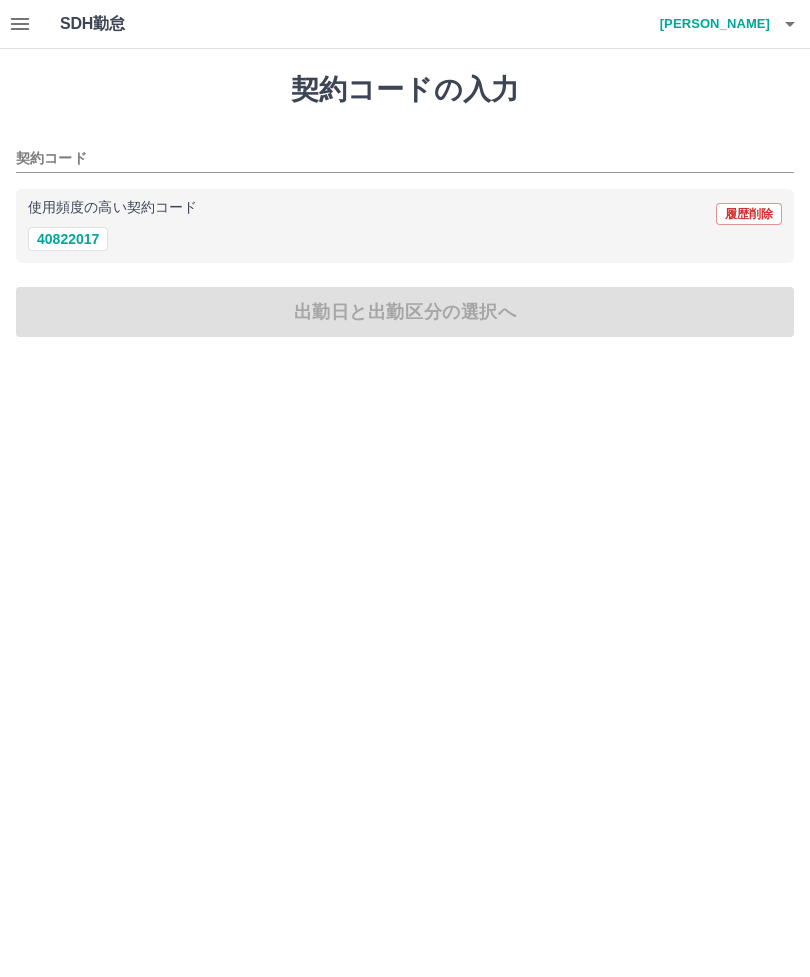 click on "40822017" at bounding box center [68, 239] 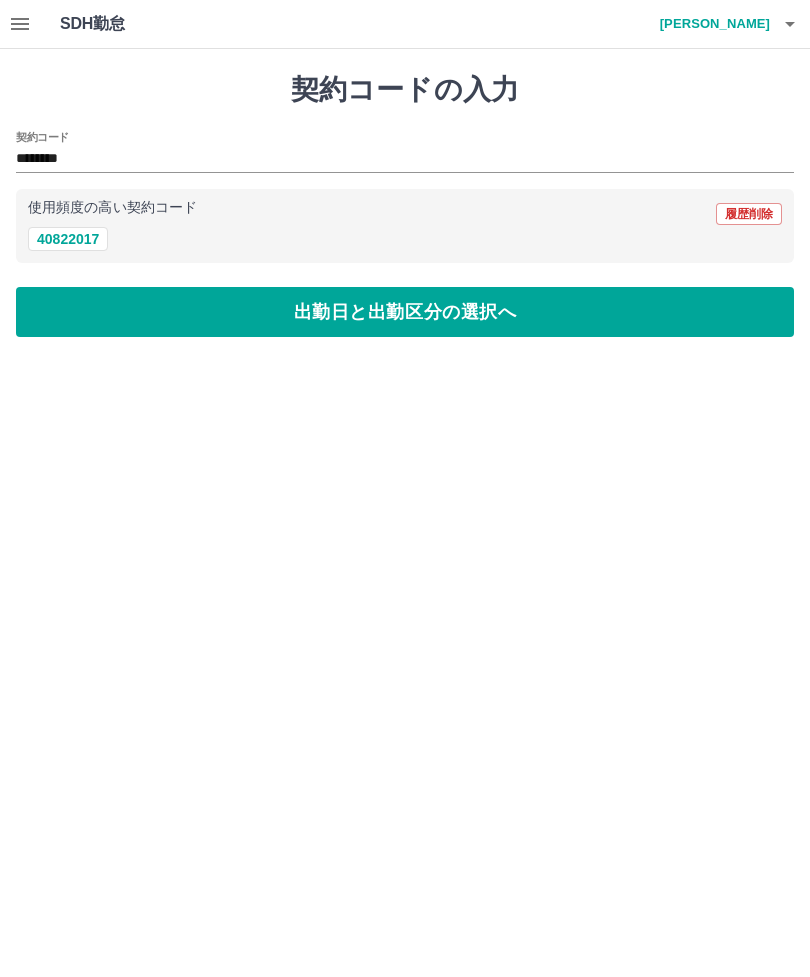 click on "出勤日と出勤区分の選択へ" at bounding box center (405, 312) 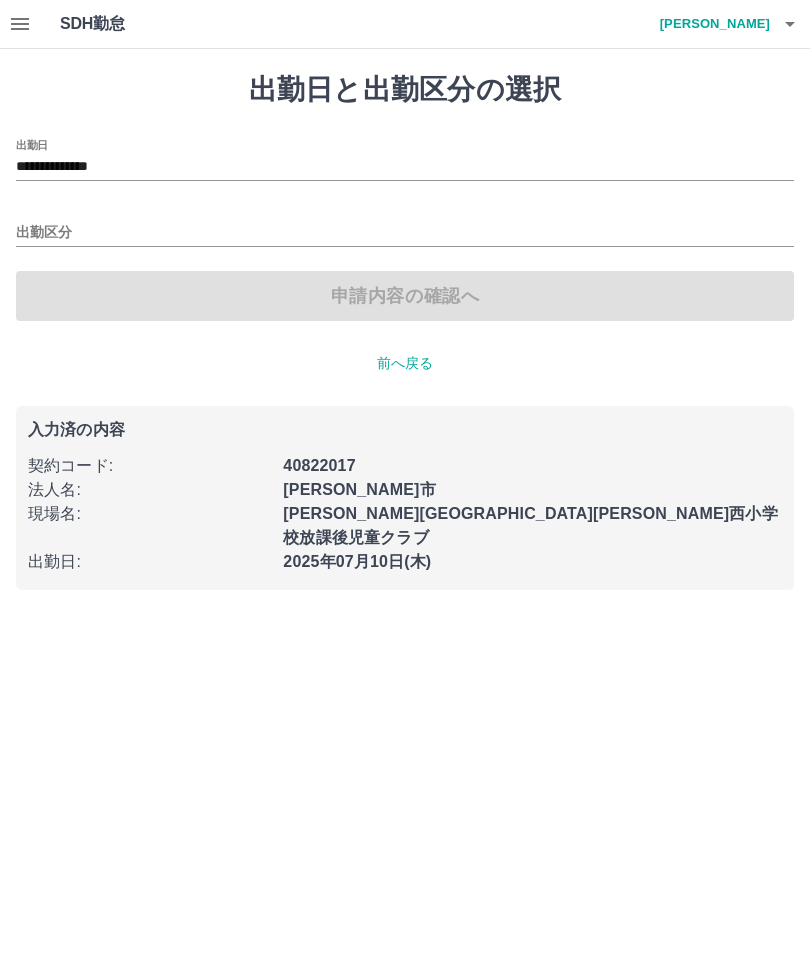 click on "出勤区分" at bounding box center [405, 233] 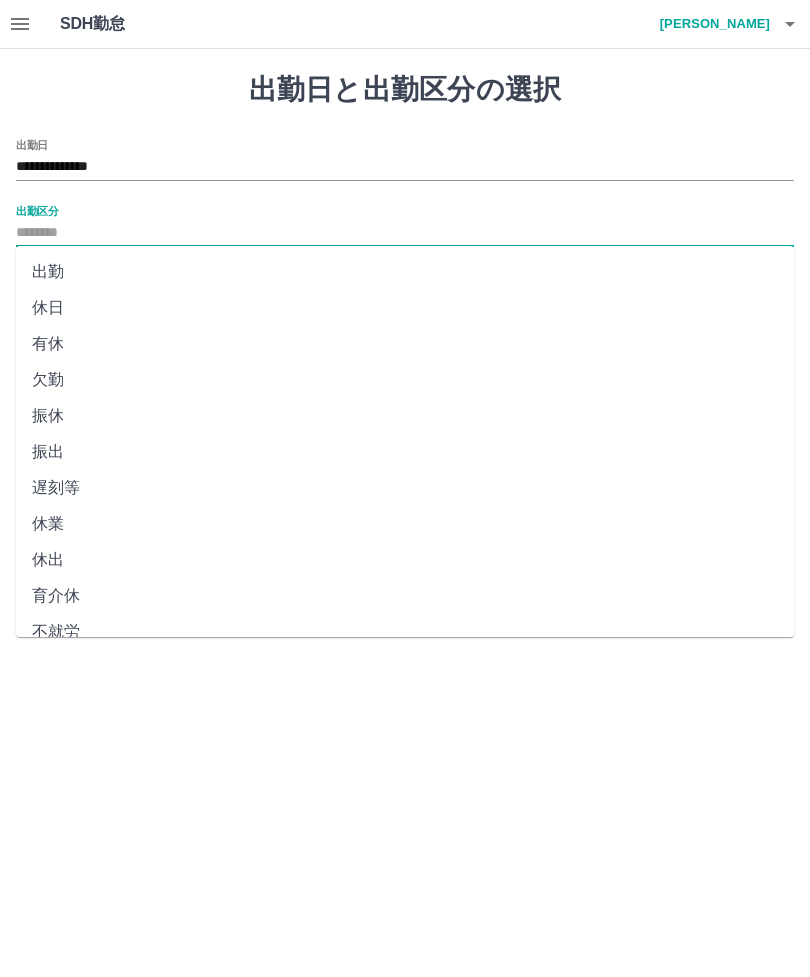 click on "出勤" at bounding box center (405, 272) 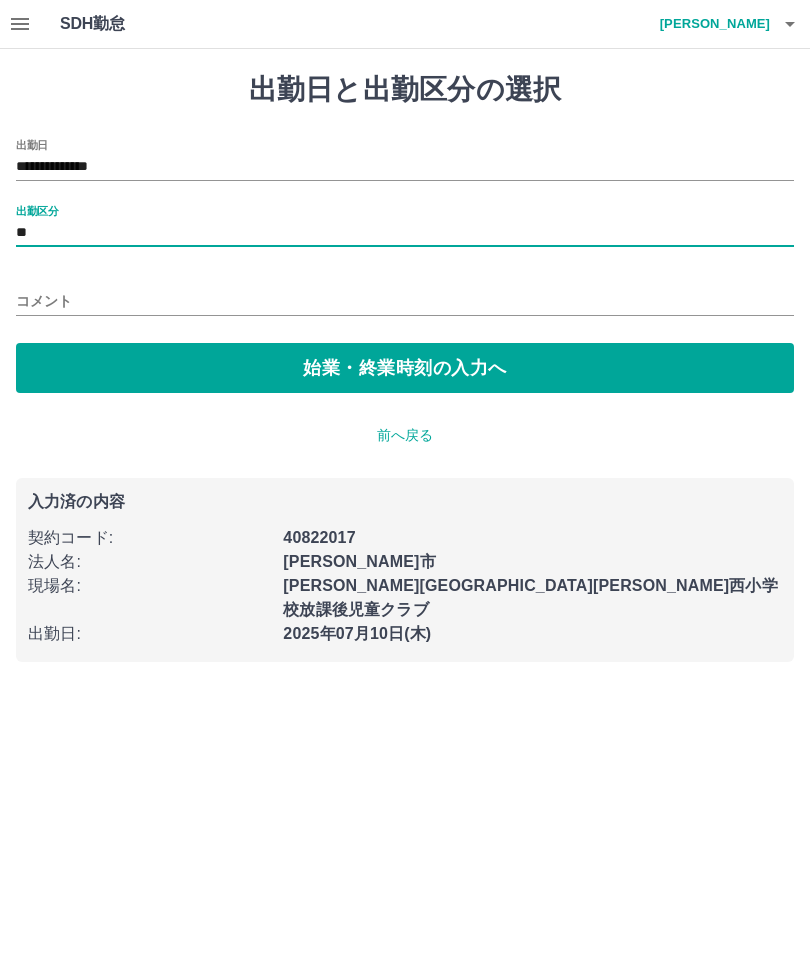 click on "始業・終業時刻の入力へ" at bounding box center (405, 368) 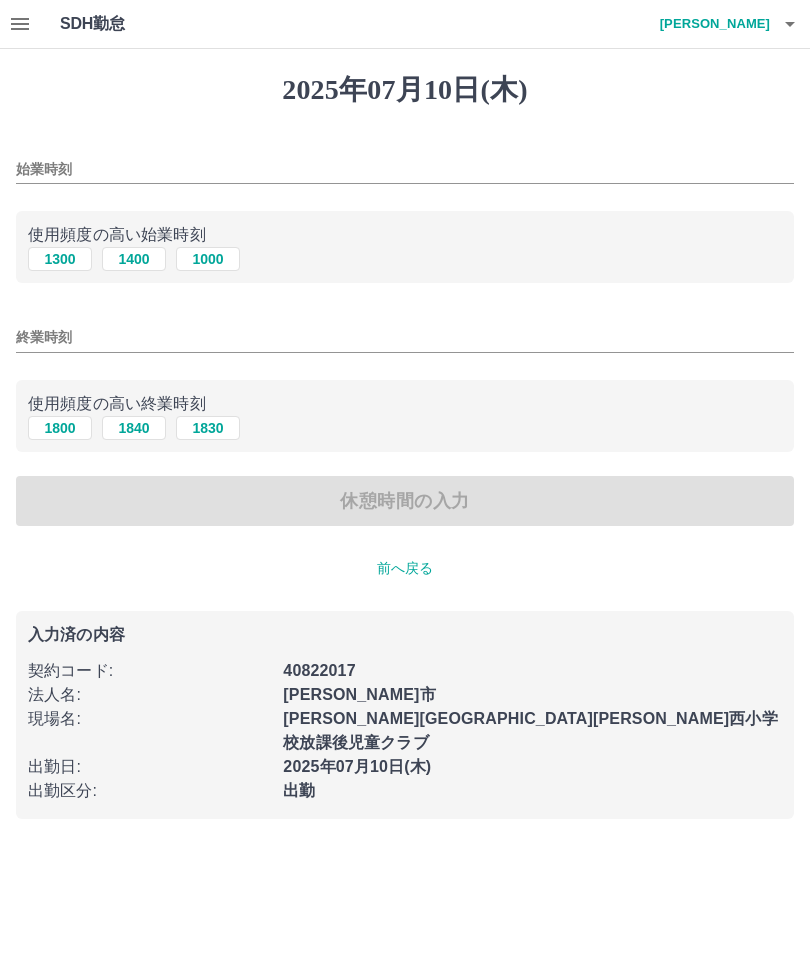 click on "1300" at bounding box center [60, 259] 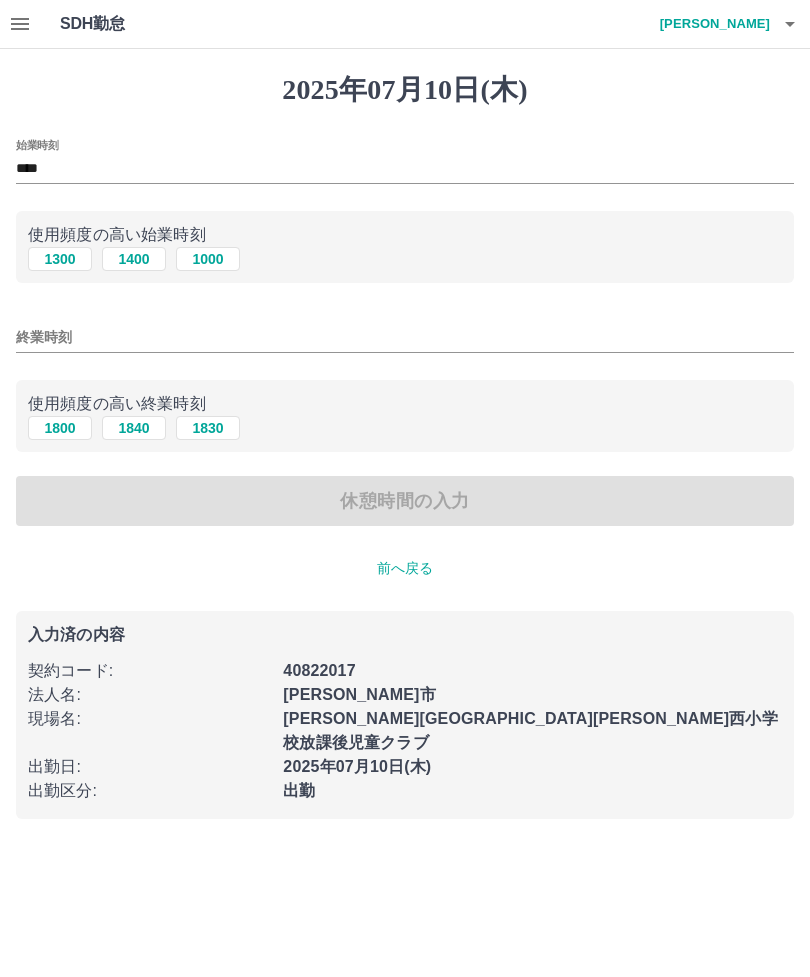 click on "1800" at bounding box center (60, 428) 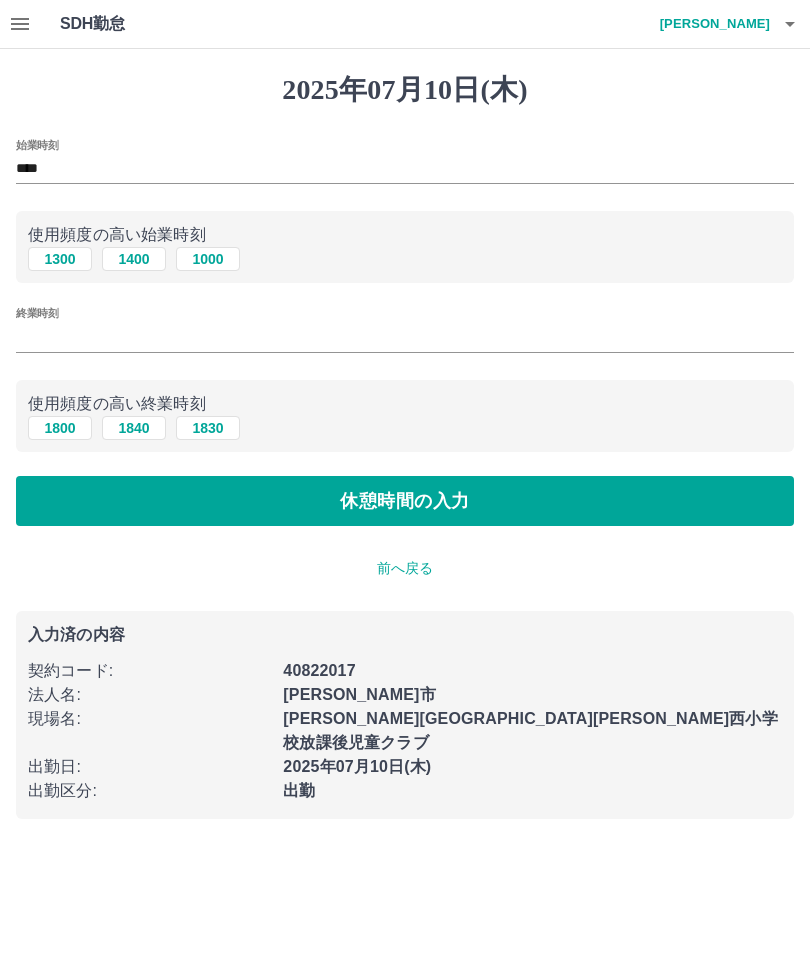type on "****" 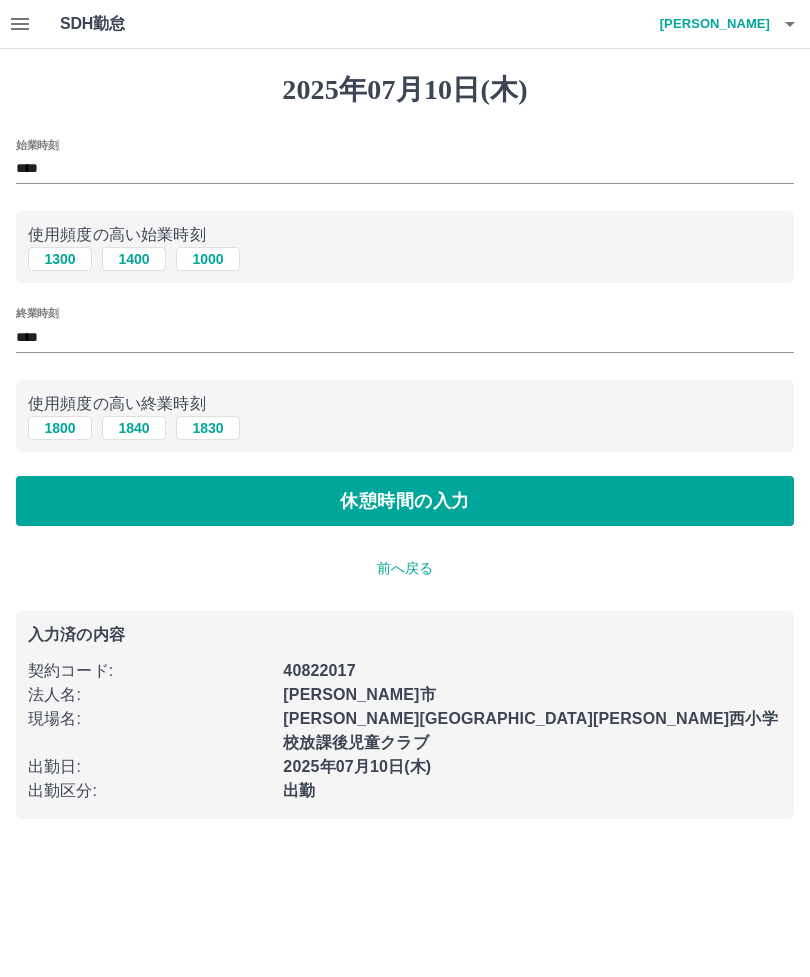 click on "休憩時間の入力" at bounding box center [405, 501] 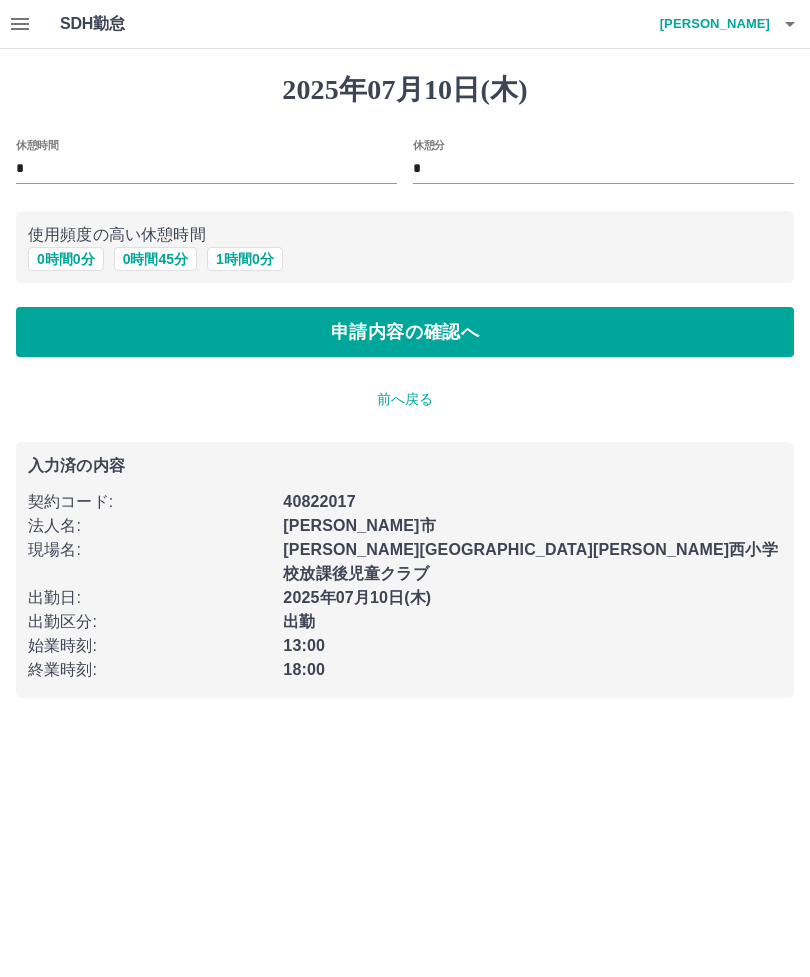 click on "0 時間 0 分" at bounding box center [66, 259] 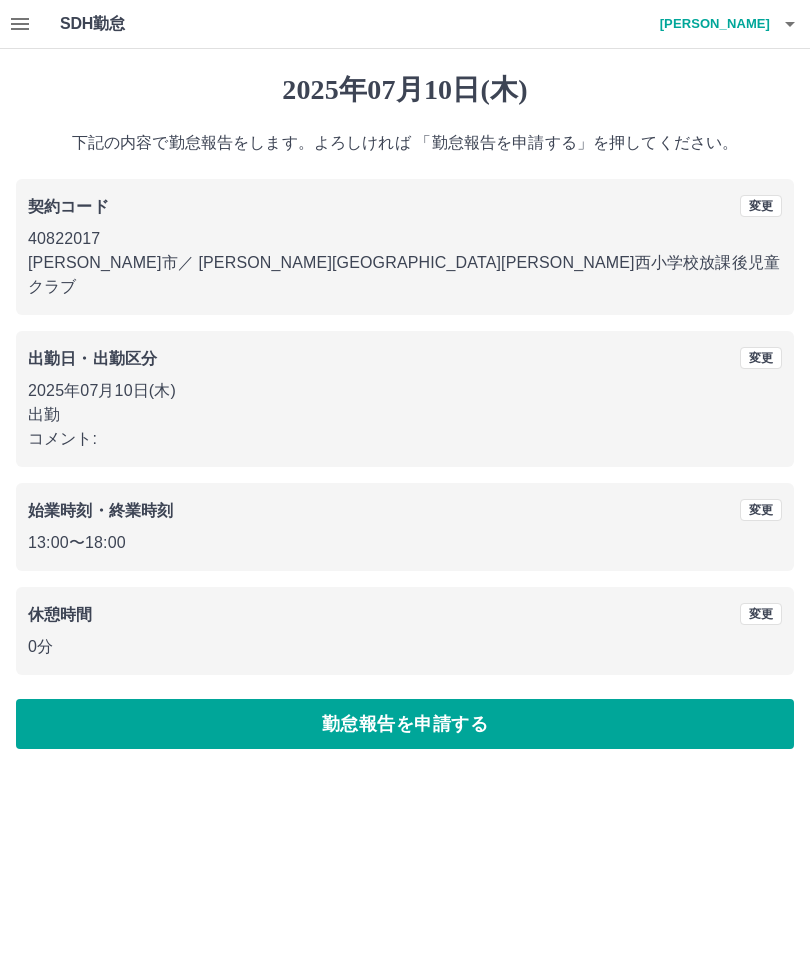 click on "勤怠報告を申請する" at bounding box center (405, 724) 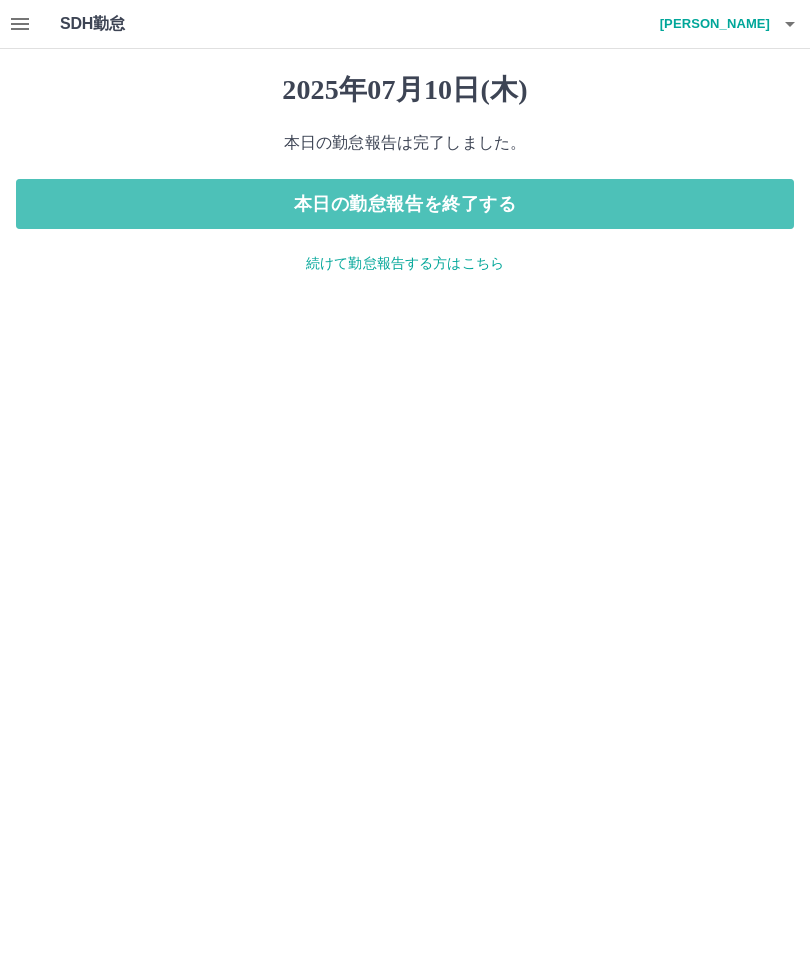 click on "本日の勤怠報告を終了する" at bounding box center (405, 204) 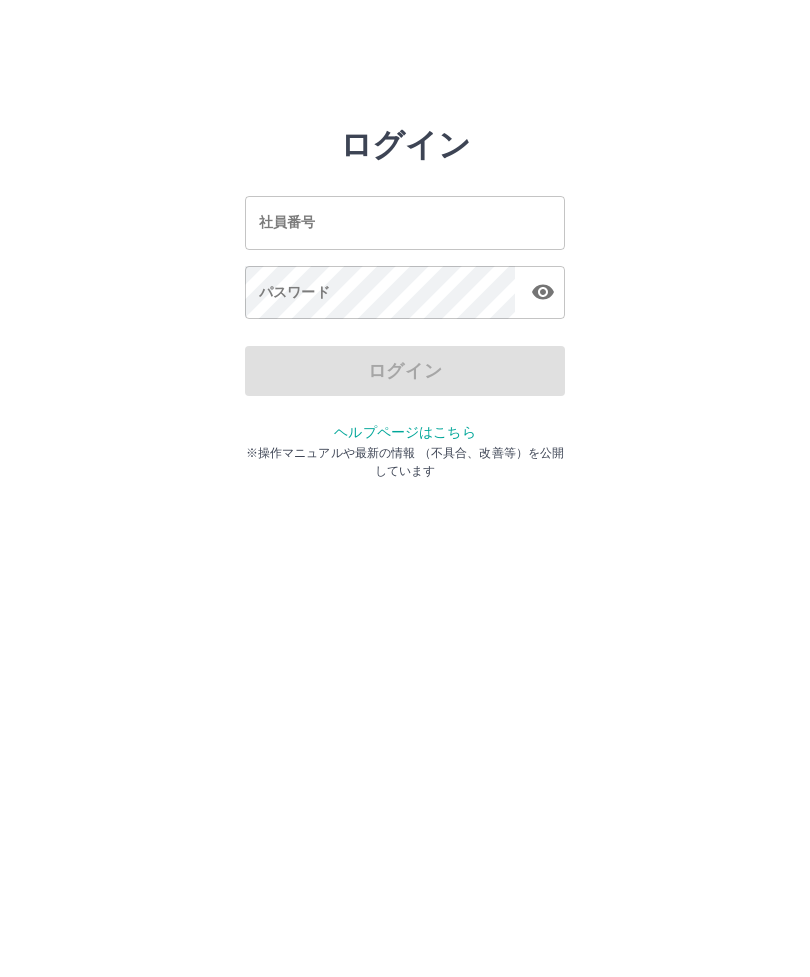 scroll, scrollTop: 0, scrollLeft: 0, axis: both 